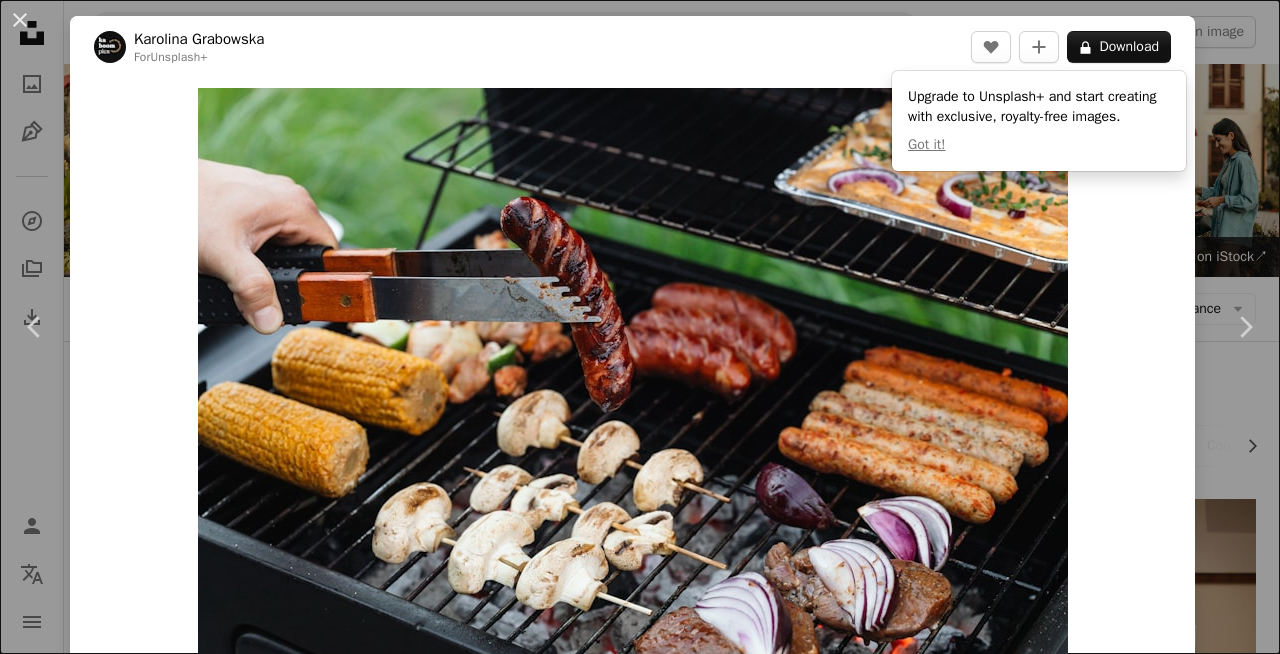 scroll, scrollTop: 1446, scrollLeft: 0, axis: vertical 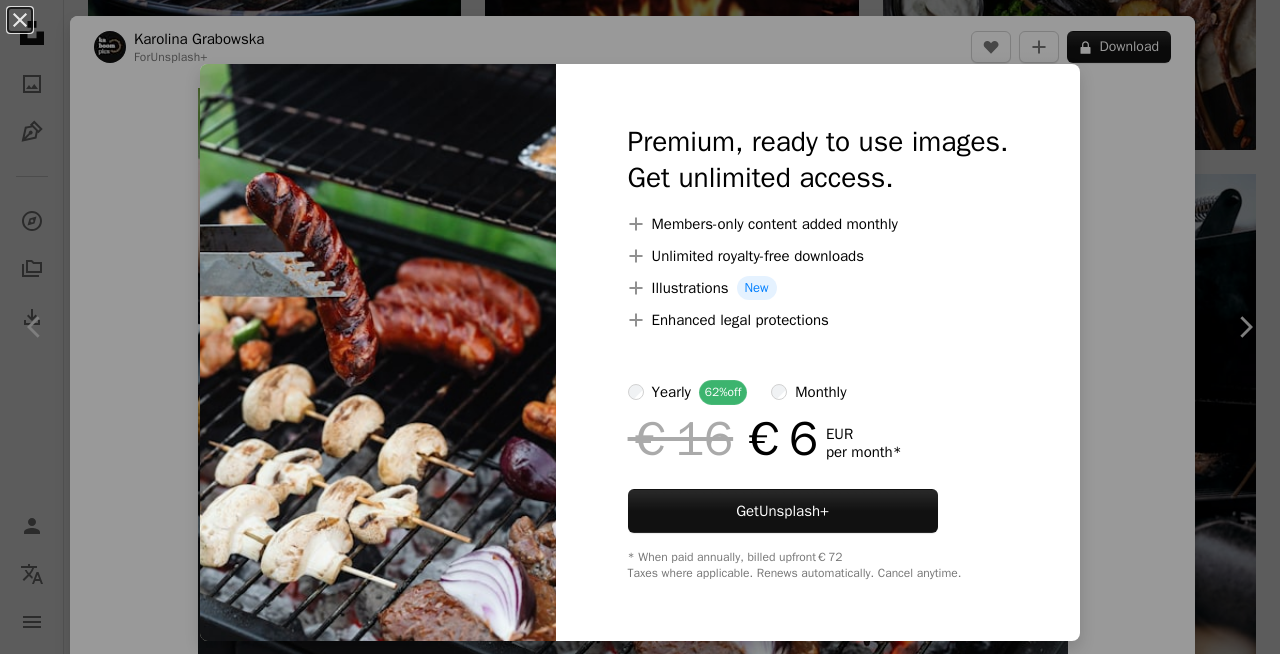 click on "An X shape Premium, ready to use images. Get unlimited access. A plus sign Members-only content added monthly A plus sign Unlimited royalty-free downloads A plus sign Illustrations  New A plus sign Enhanced legal protections yearly 62%  off monthly €16   €6 EUR per month * Get  Unsplash+ * When paid annually, billed upfront  €72 Taxes where applicable. Renews automatically. Cancel anytime." at bounding box center (640, 327) 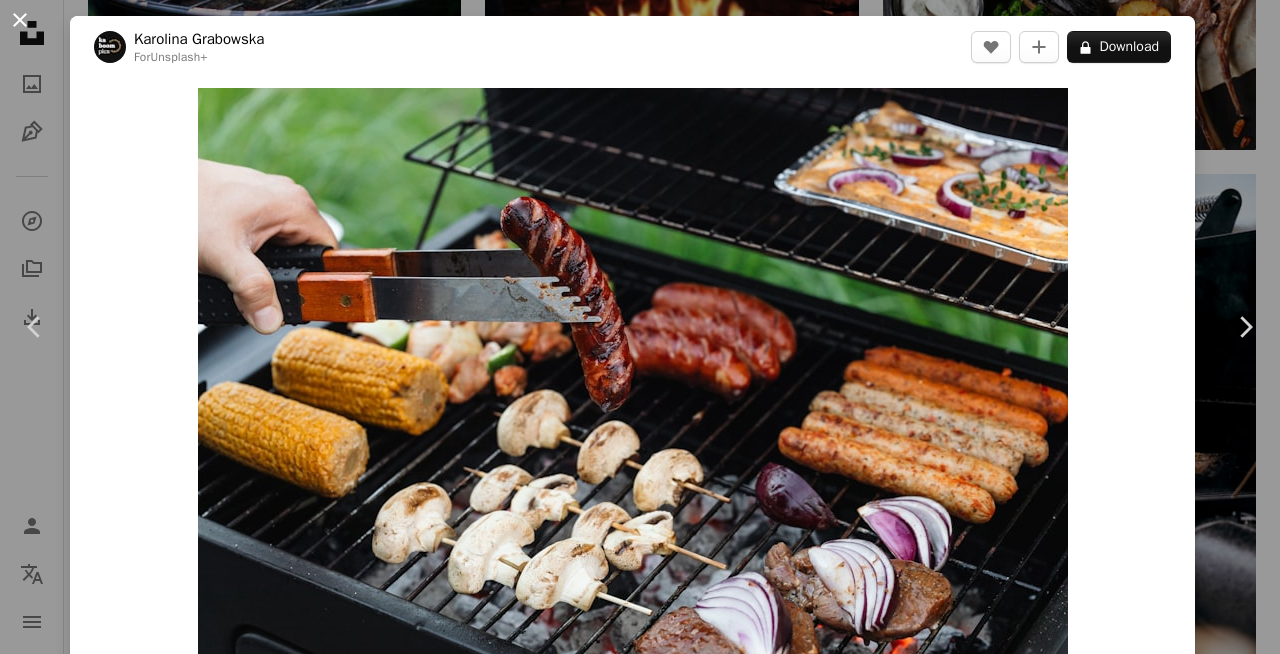 click on "An X shape" at bounding box center (20, 20) 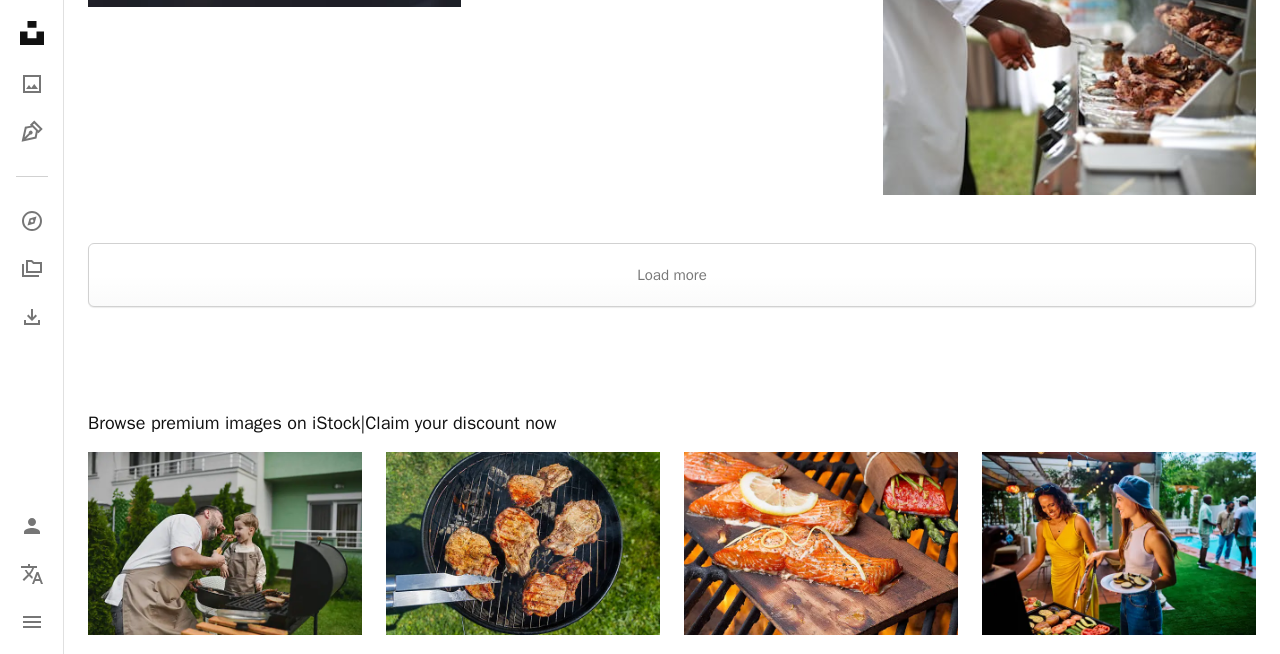 scroll, scrollTop: 3281, scrollLeft: 0, axis: vertical 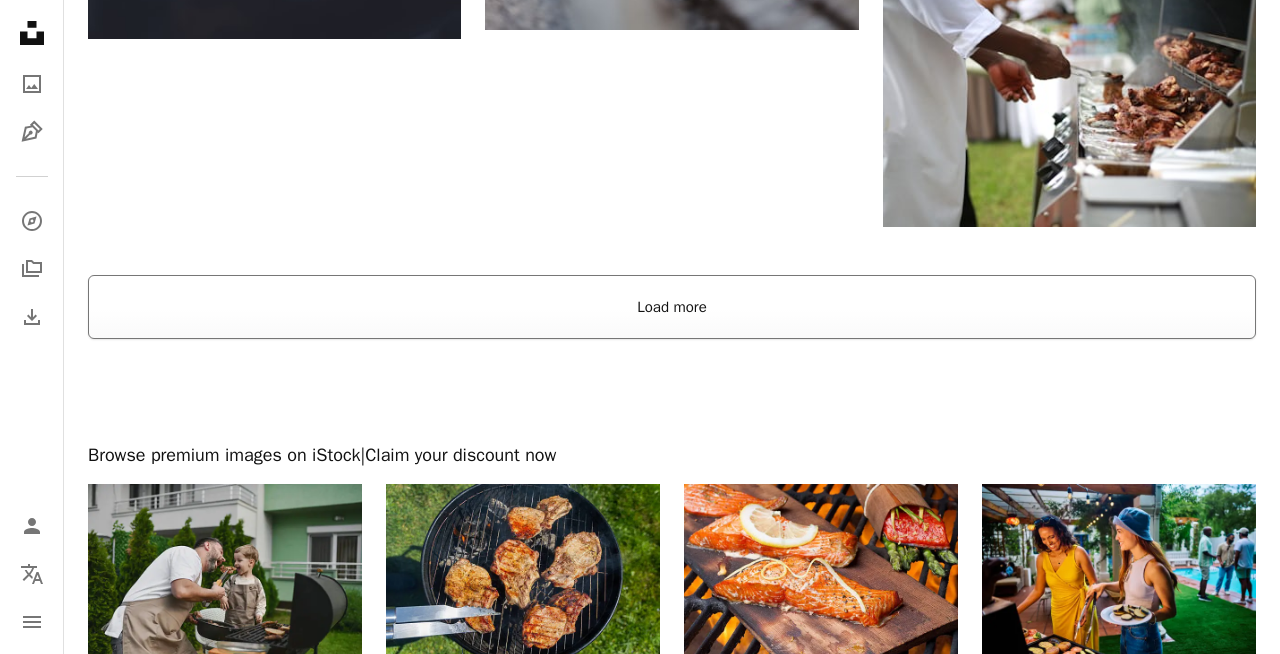 click on "Load more" at bounding box center [672, 307] 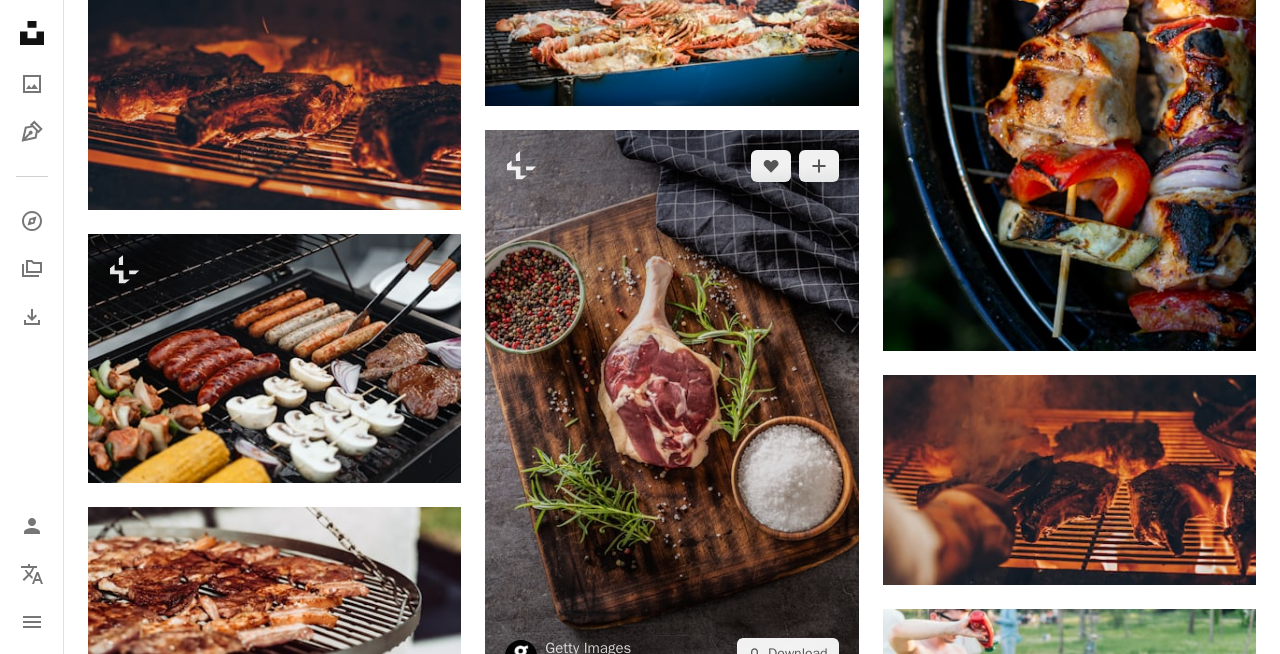 scroll, scrollTop: 4911, scrollLeft: 0, axis: vertical 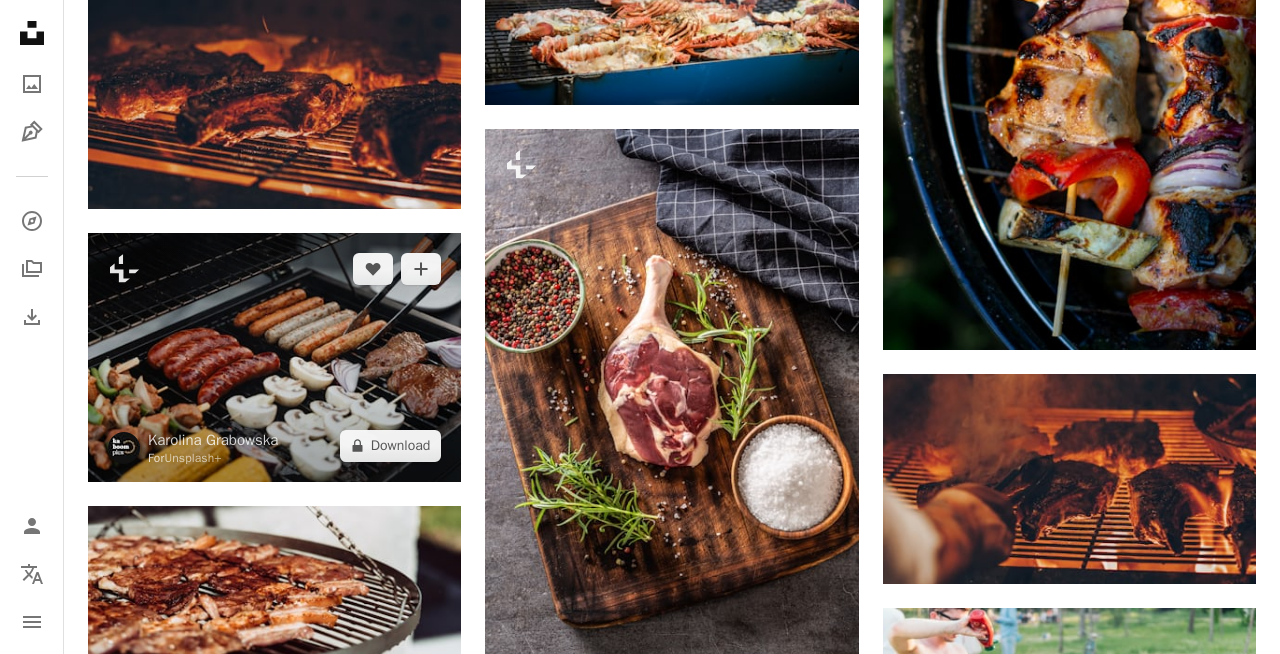 click at bounding box center (274, 357) 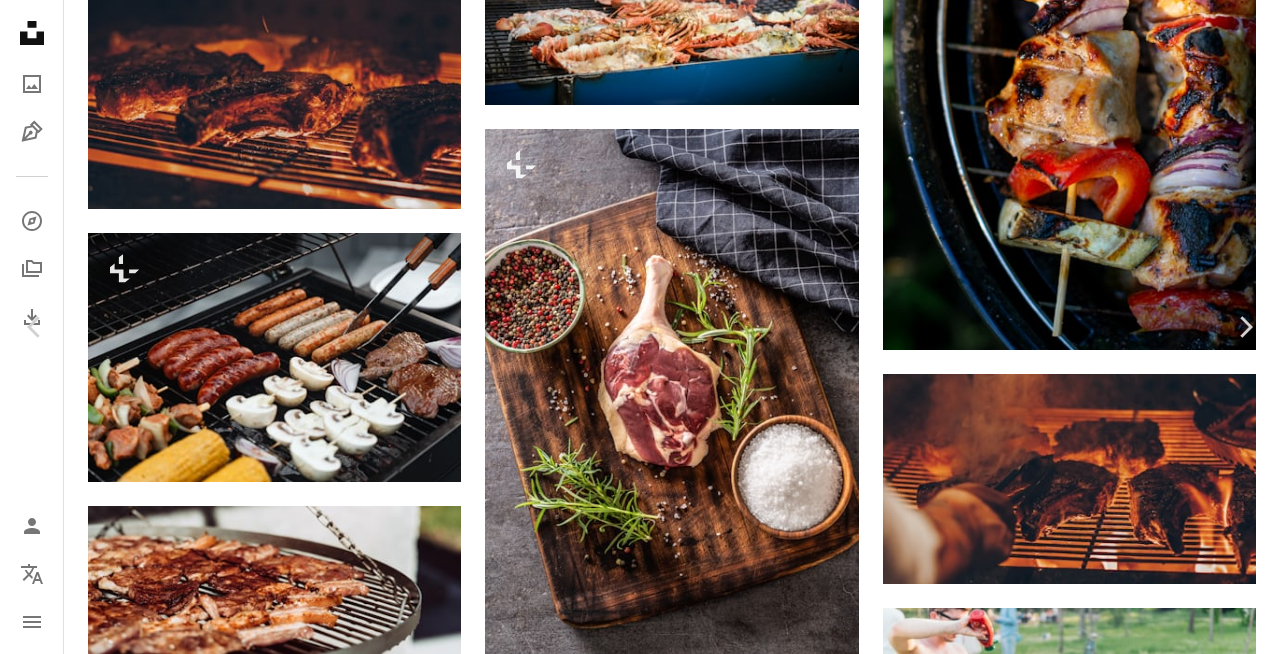 click on "An X shape Chevron left Chevron right [FIRST] [LAST] For  Unsplash+ A heart A plus sign A lock Download Zoom in A forward-right arrow Share More Actions Calendar outlined Published on  August 30, 2023 Camera Canon, EOS 5D Mark IV Safety Licensed under the  Unsplash+ License food cooking bbq mushrooms barbecue sausage charcoal grilling summer food sausages outdoor cooking corn on the cob steaks kebabs skewers Free pictures From this series Chevron right Plus sign for Unsplash+ Plus sign for Unsplash+ Plus sign for Unsplash+ Plus sign for Unsplash+ Plus sign for Unsplash+ Plus sign for Unsplash+ Plus sign for Unsplash+ Plus sign for Unsplash+ Plus sign for Unsplash+ Plus sign for Unsplash+ Related images Plus sign for Unsplash+ A heart A plus sign [FIRST] [LAST] For  Unsplash+ A lock Download Plus sign for Unsplash+ A heart A plus sign [FIRST] [LAST] For  Unsplash+ A lock Download Plus sign for Unsplash+ A heart A plus sign [FIRST] [LAST] For  Unsplash+ A lock Download Plus sign for Unsplash+" at bounding box center (640, 4777) 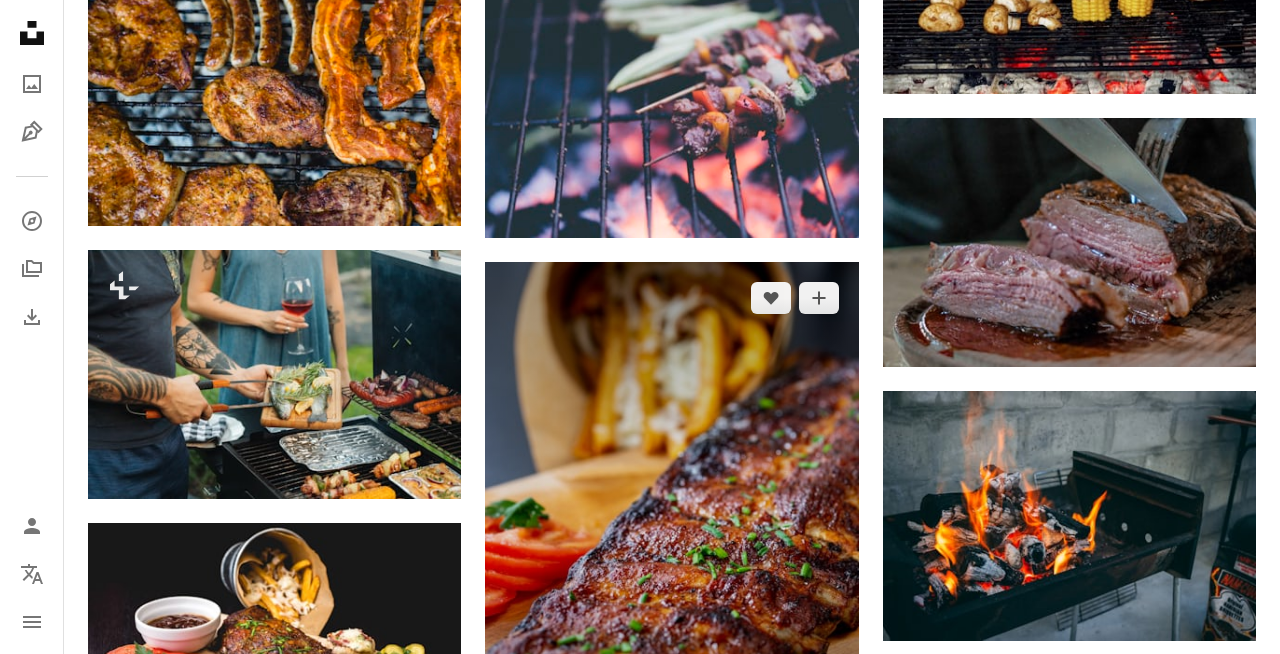 scroll, scrollTop: 7008, scrollLeft: 0, axis: vertical 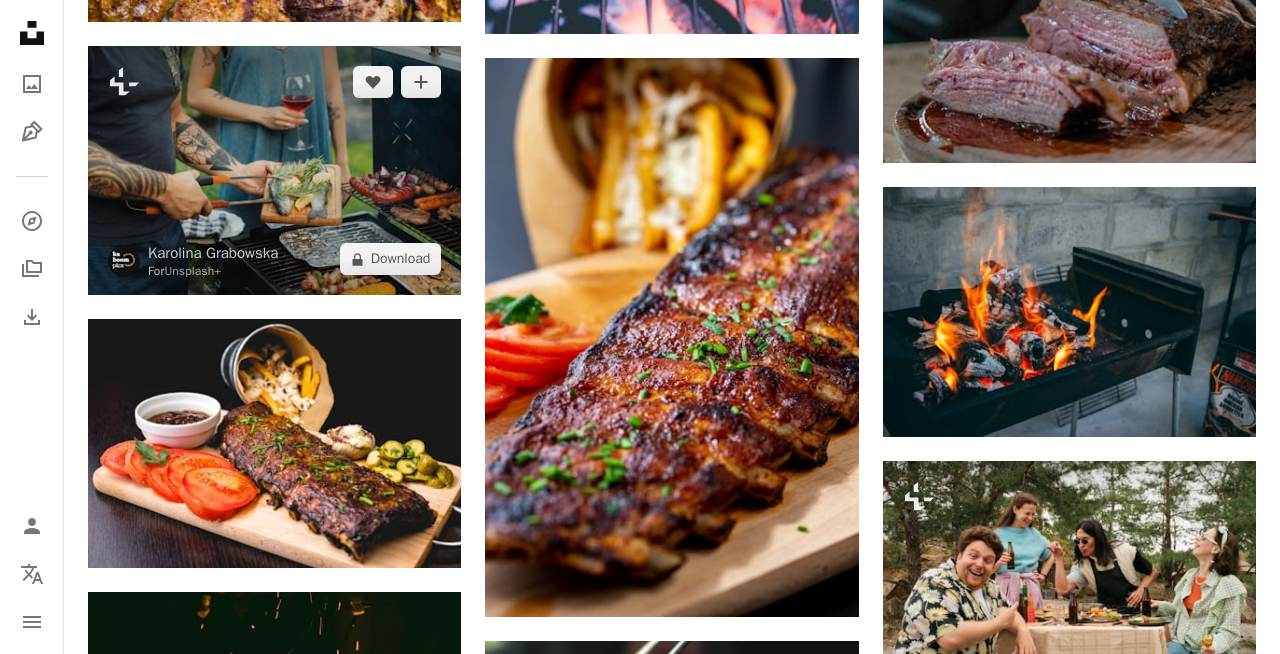 click at bounding box center [274, 170] 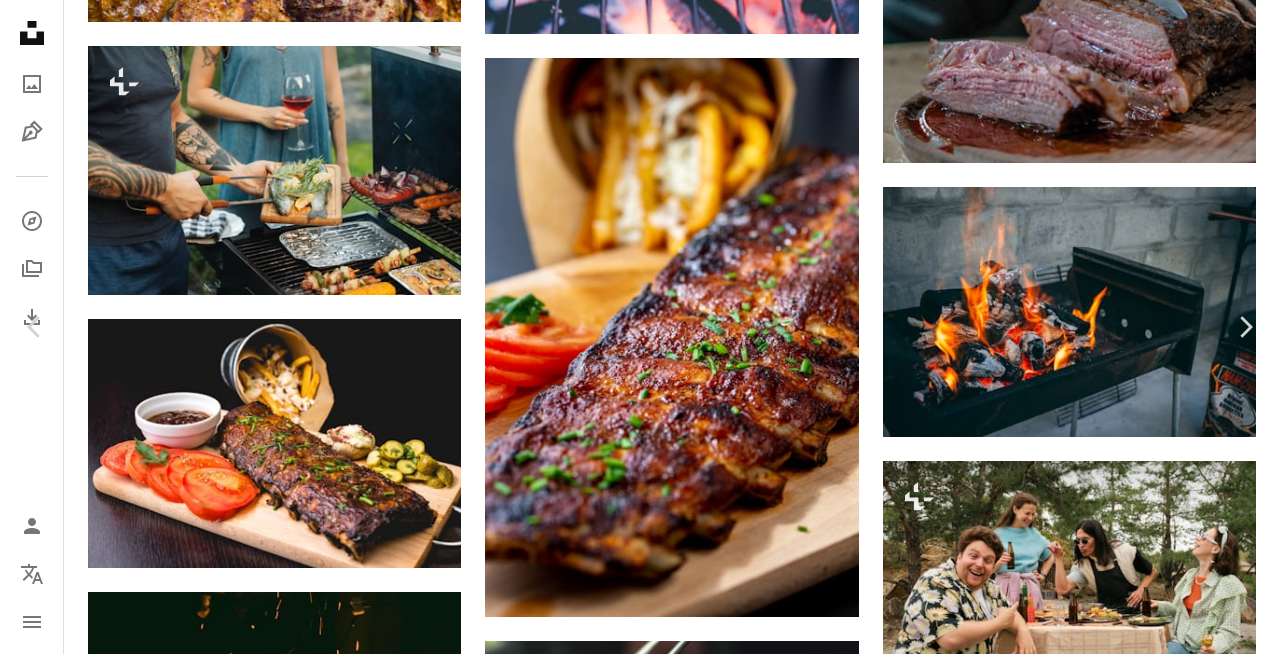 click on "An X shape Chevron left Chevron right [FIRST] [LAST] For  Unsplash+ A heart A plus sign A lock Download Zoom in Featured in Photos A forward-right arrow Share More Actions Calendar outlined Published on  August 30, 2023 Camera Canon, EOS 5D Mark IV Safety Licensed under the  Unsplash+ License food summer fish wine bbq seafood salmon barbecue charcoal grilling summer food sausages grilled fish outdoor cooking corn on the cob steaks skewers kebabs Public domain images From this series Chevron right Plus sign for Unsplash+ Plus sign for Unsplash+ Plus sign for Unsplash+ Plus sign for Unsplash+ Plus sign for Unsplash+ Plus sign for Unsplash+ Plus sign for Unsplash+ Plus sign for Unsplash+ Plus sign for Unsplash+ Plus sign for Unsplash+ Related images Plus sign for Unsplash+ A heart A plus sign [FIRST] [LAST] For  Unsplash+ A lock Download Plus sign for Unsplash+ A heart A plus sign [FIRST] [LAST] For  Unsplash+ A lock Download Plus sign for Unsplash+ A heart A plus sign [FIRST] [LAST] For  For" at bounding box center [640, 5174] 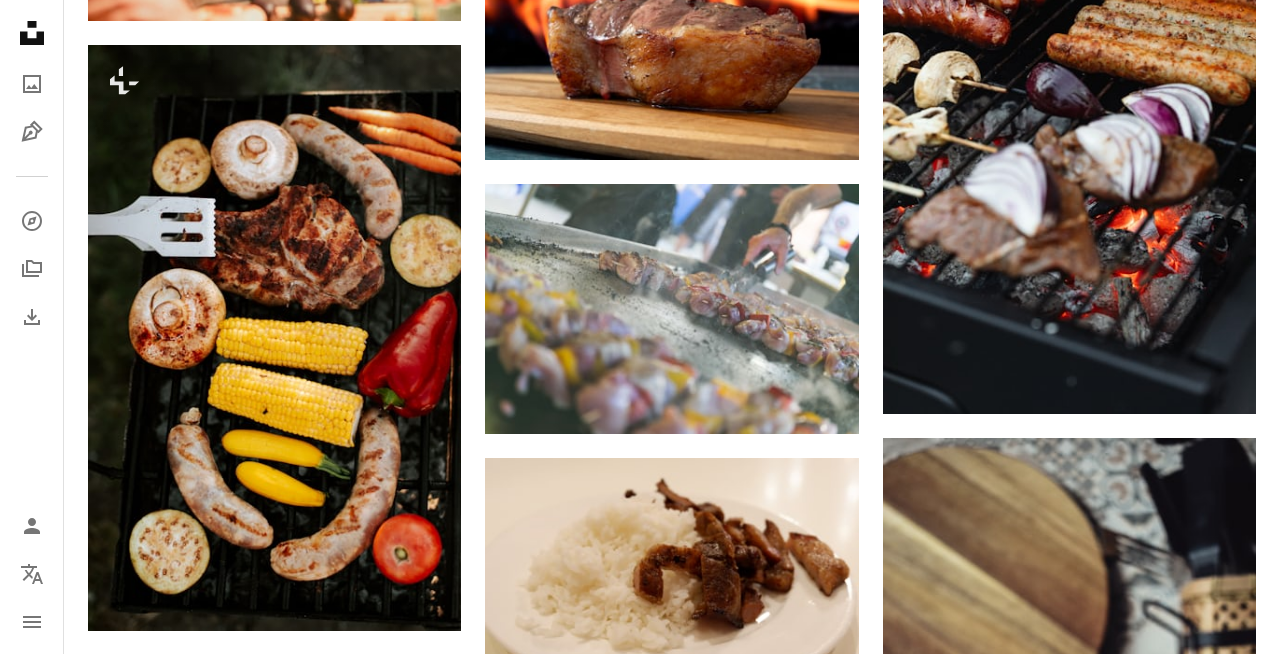 scroll, scrollTop: 32456, scrollLeft: 0, axis: vertical 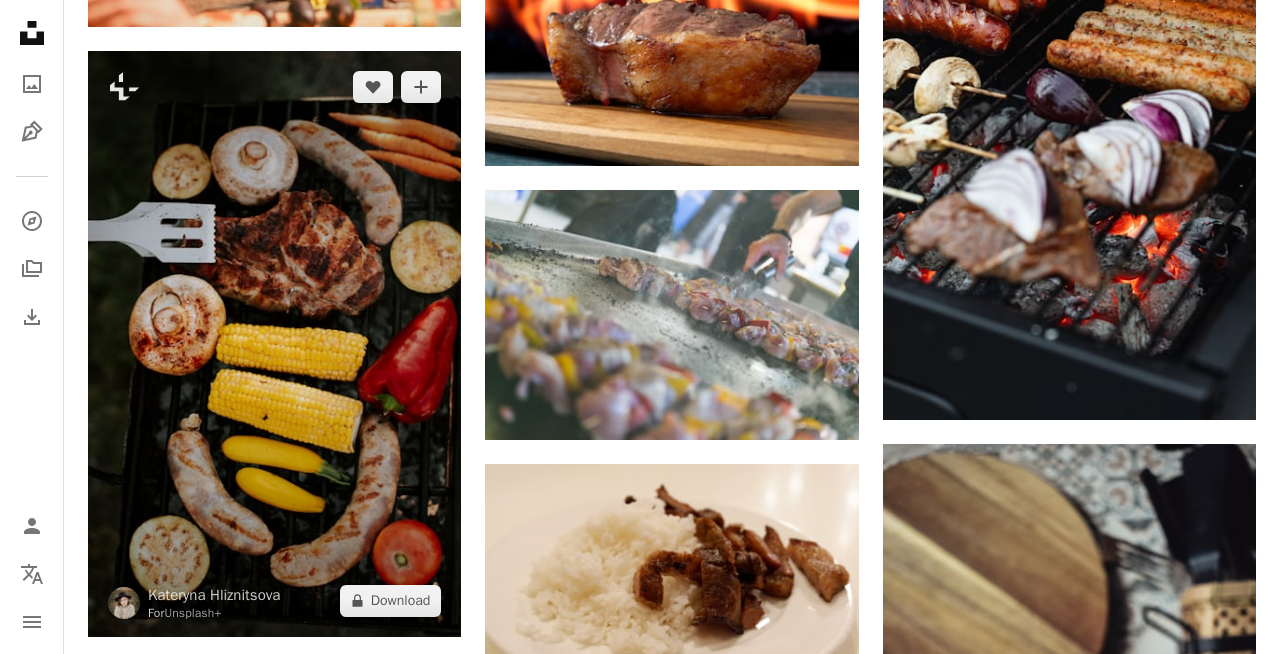 click at bounding box center [274, 344] 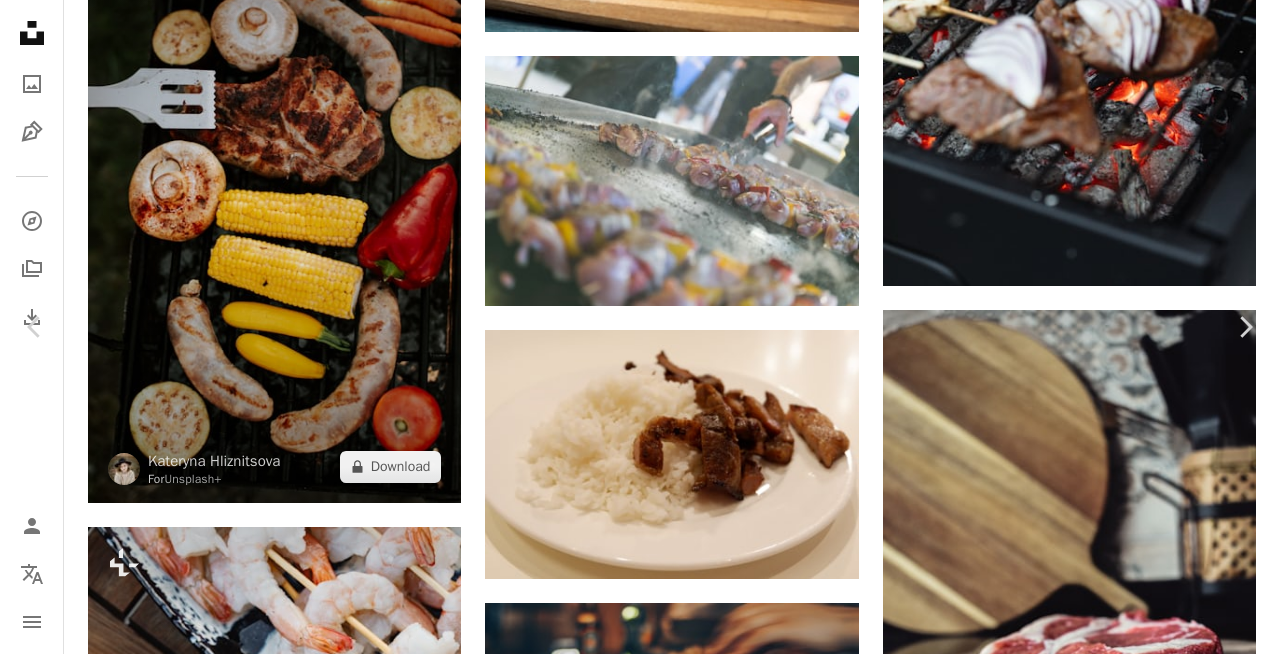 scroll, scrollTop: 33049, scrollLeft: 0, axis: vertical 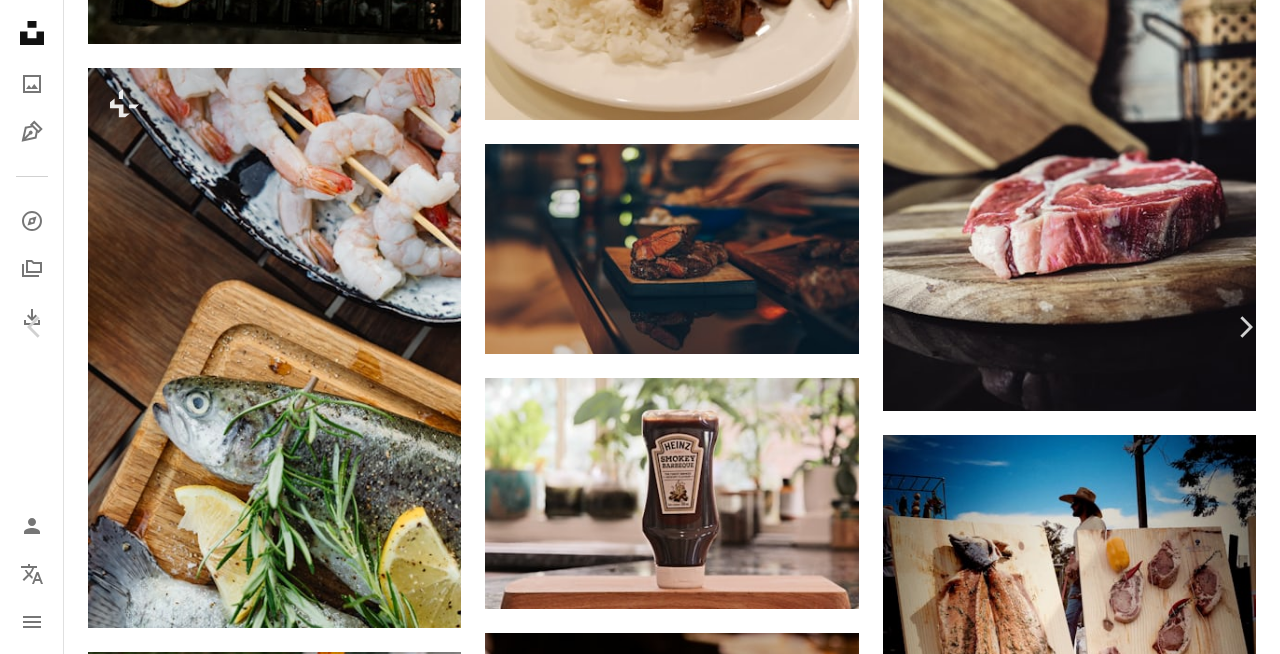 click on "A lock Download" at bounding box center [1119, 3168] 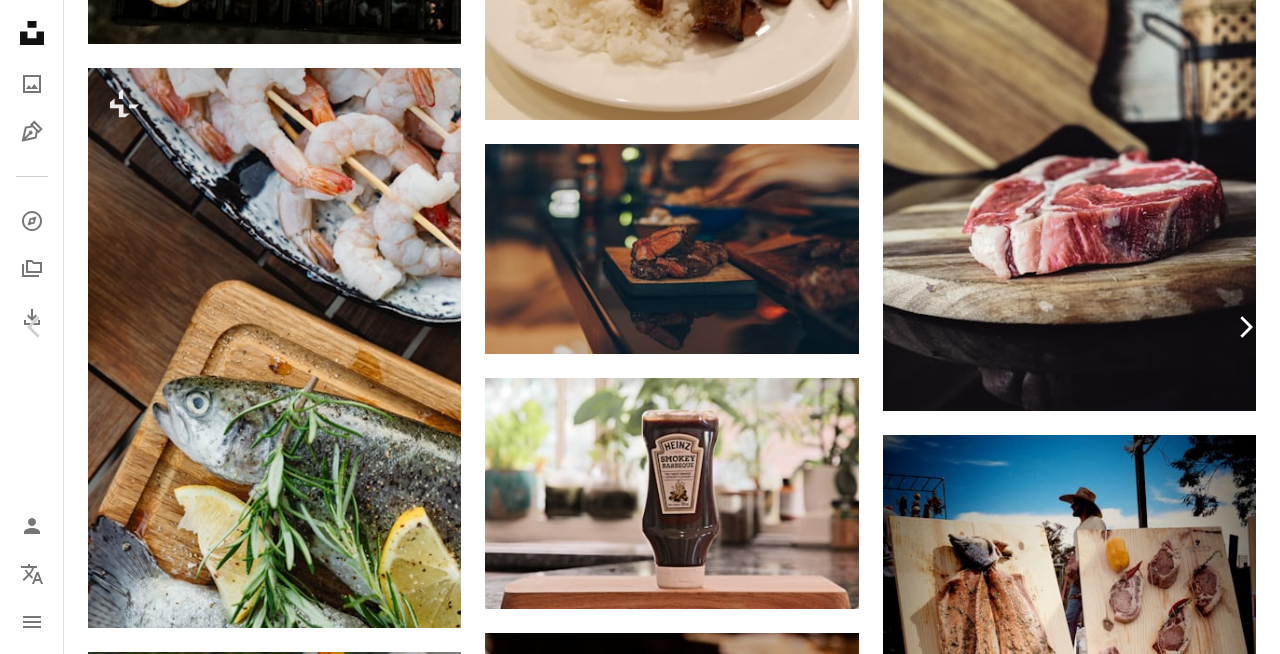 click on "A lock Download" at bounding box center (1119, 3168) 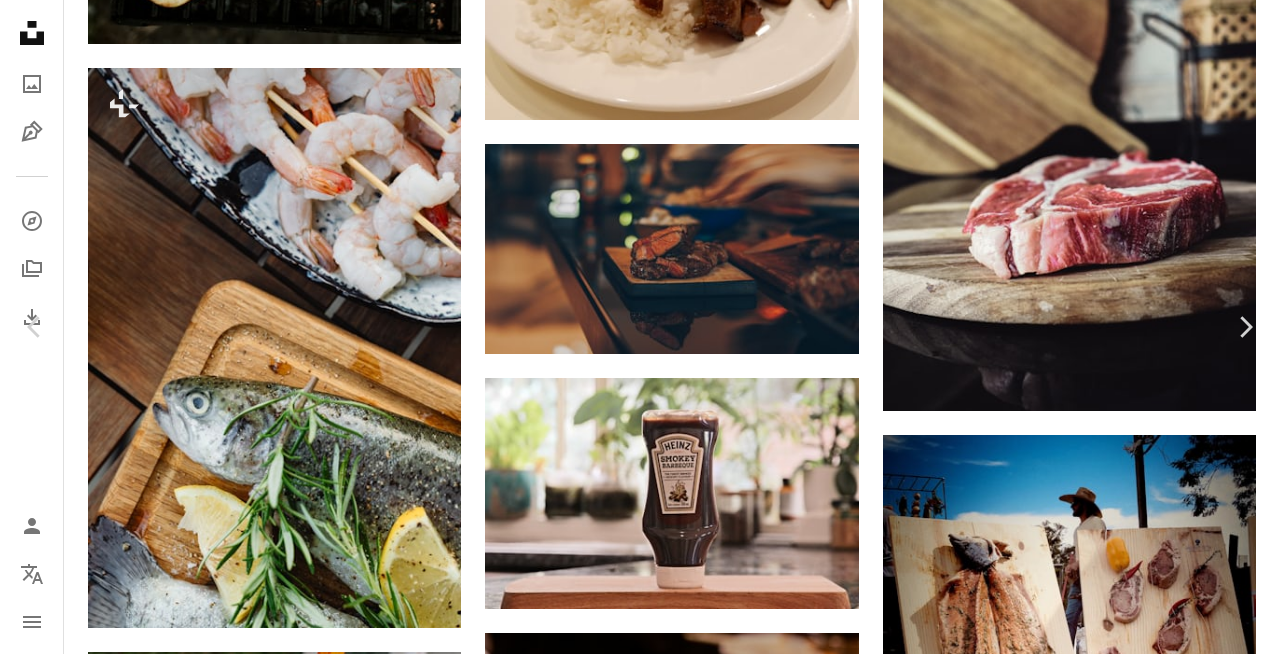 click on "Chevron right" at bounding box center [1245, 327] 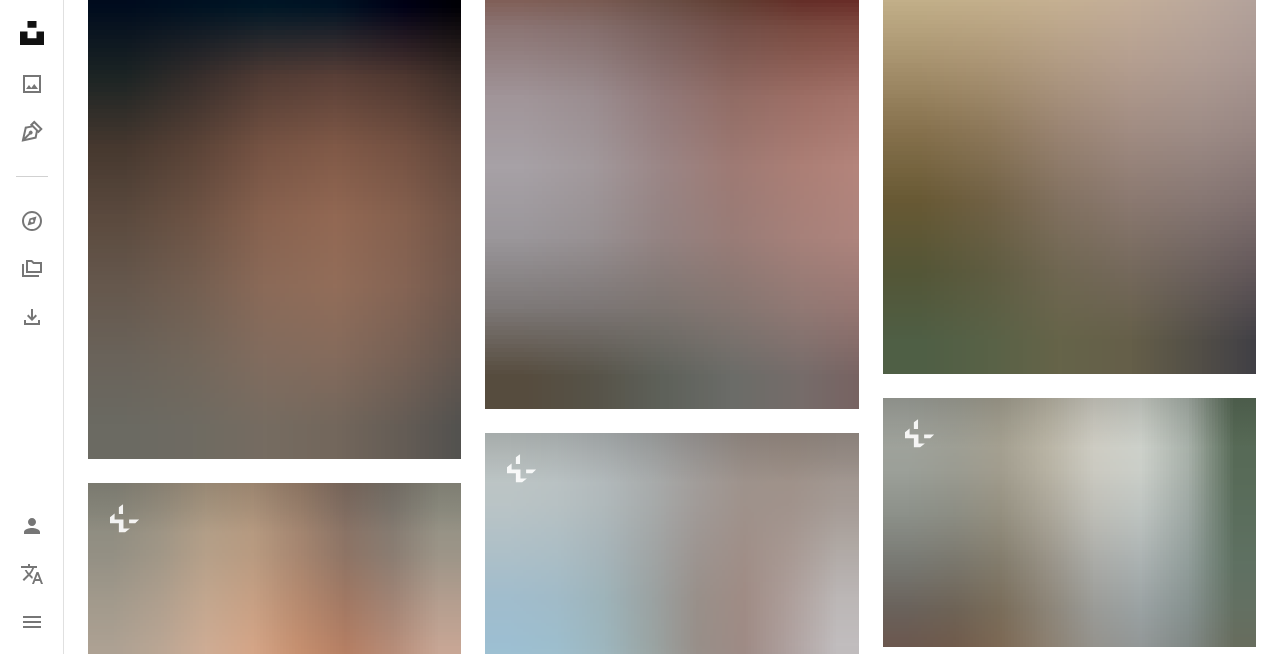 scroll, scrollTop: 34807, scrollLeft: 0, axis: vertical 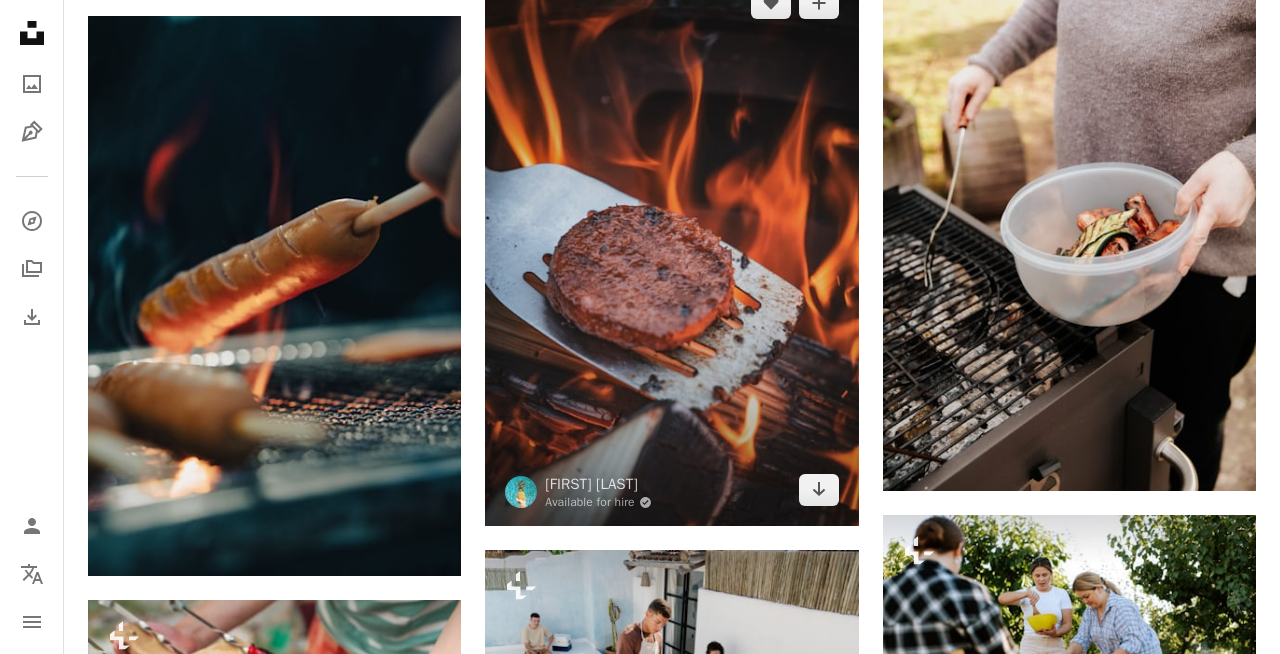 click at bounding box center (671, 246) 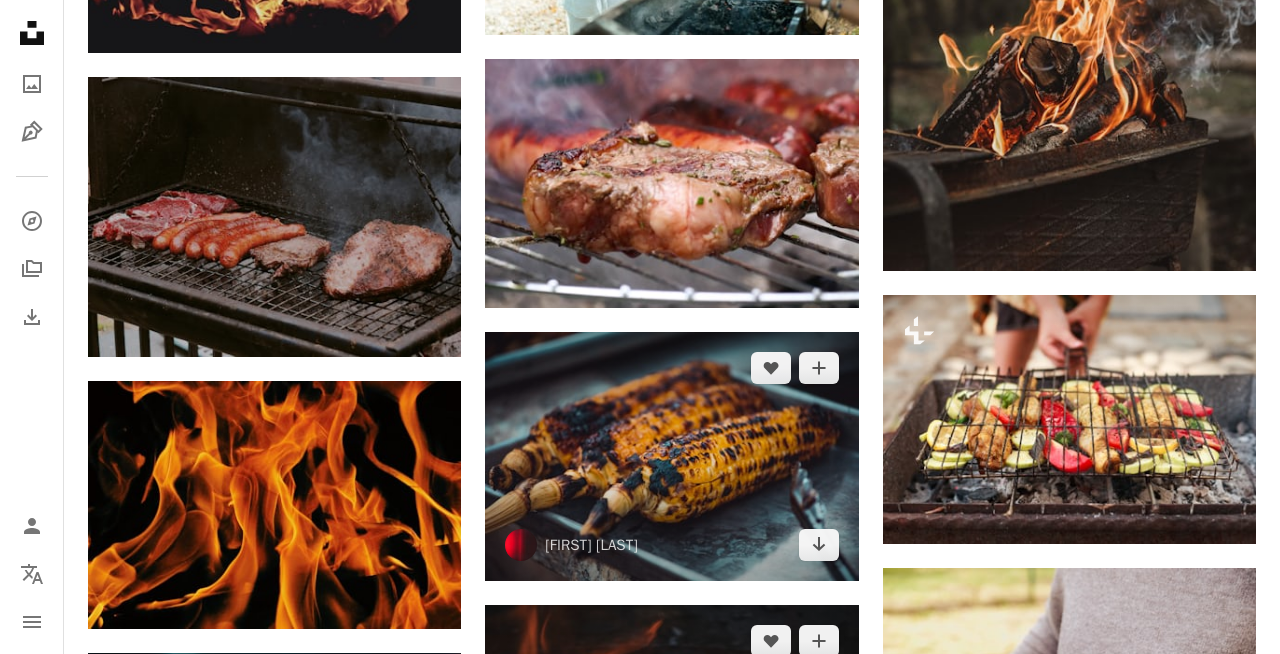 click at bounding box center (671, 456) 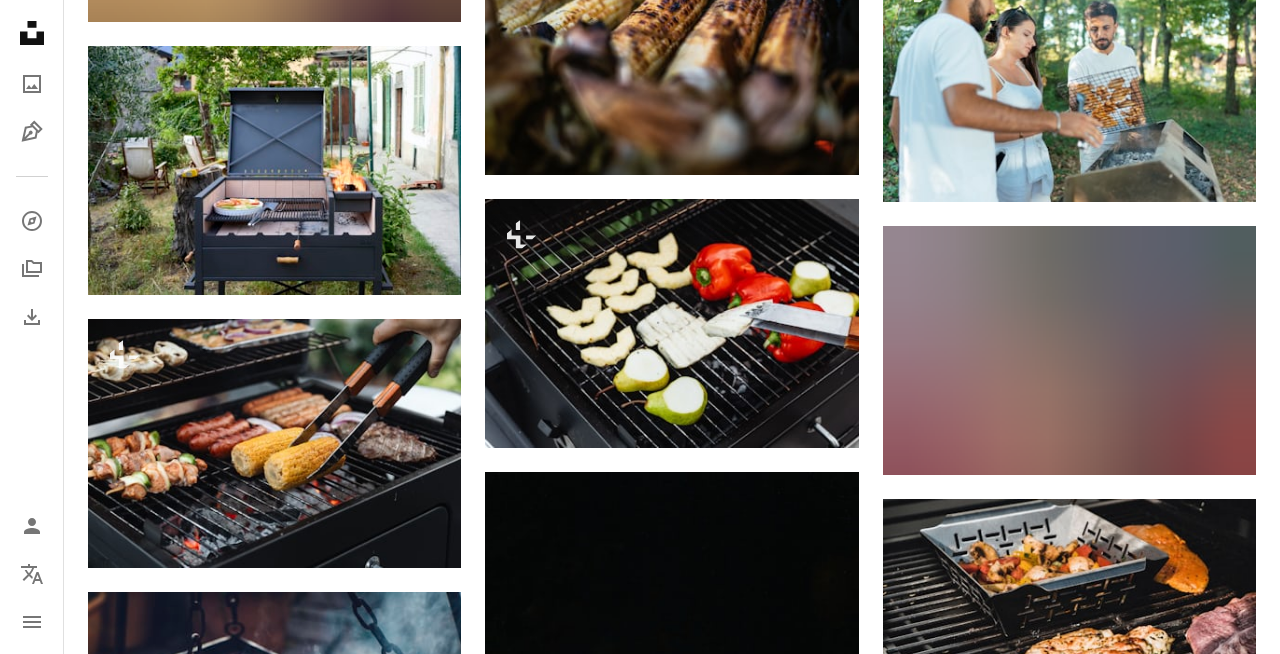 scroll, scrollTop: 38488, scrollLeft: 0, axis: vertical 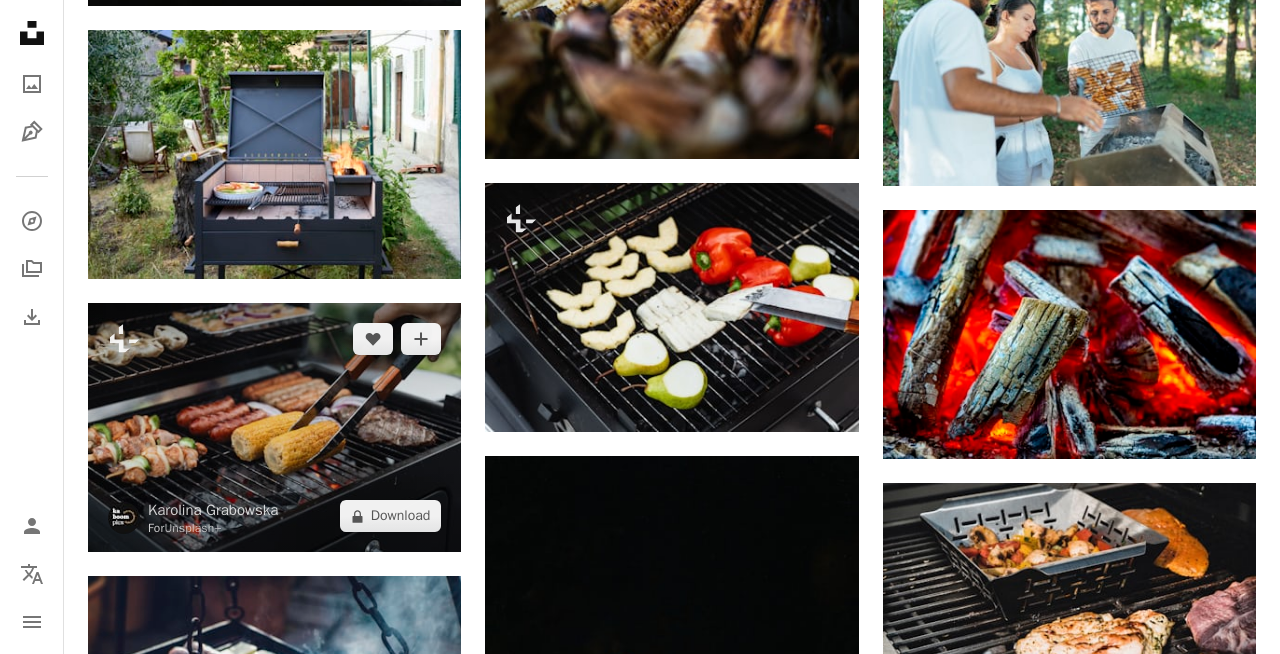 click at bounding box center [274, 427] 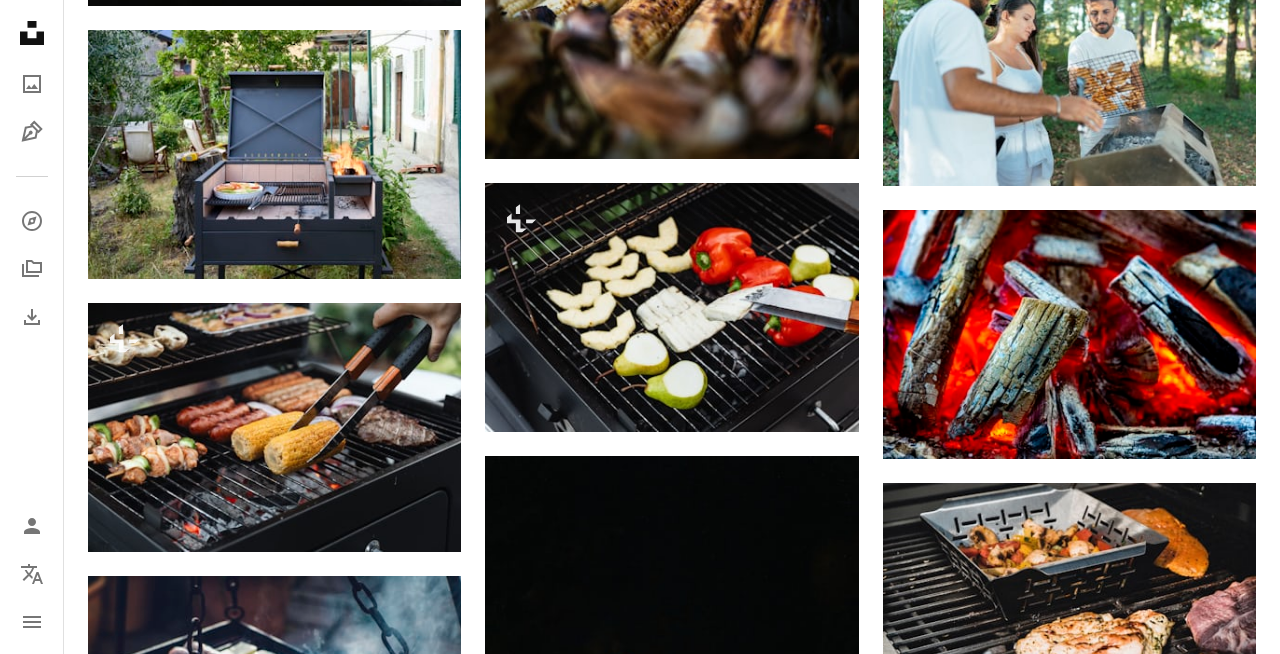 click at bounding box center (274, 1713) 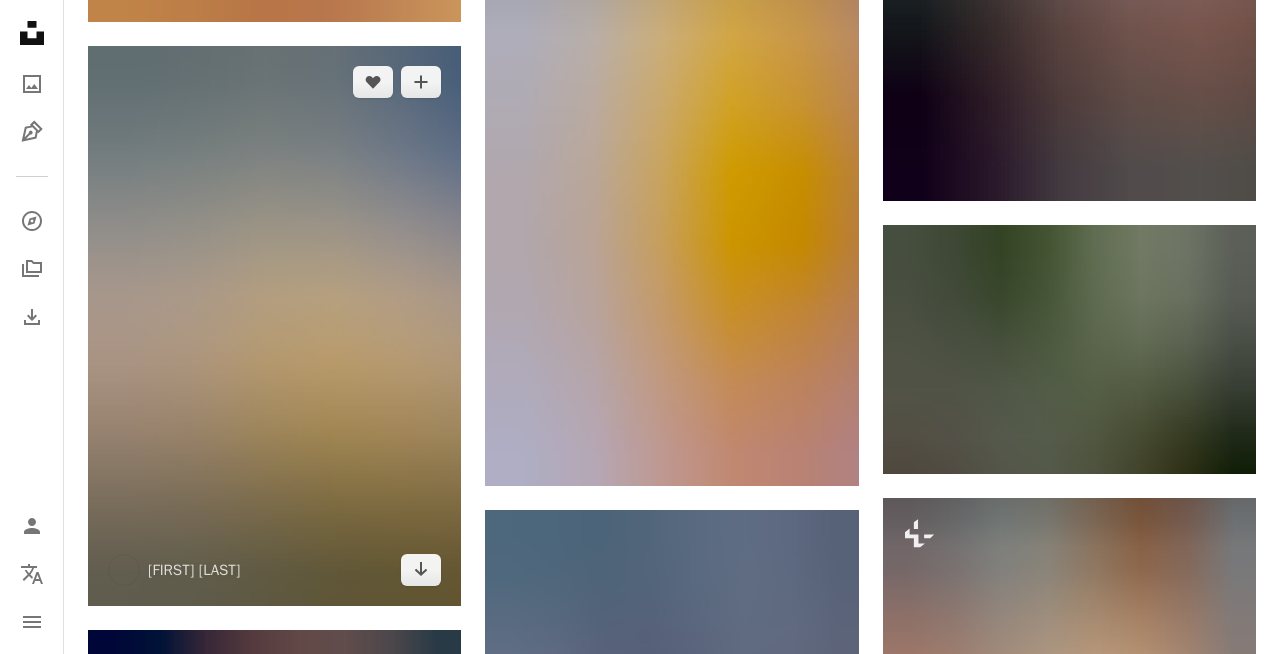 click at bounding box center [274, 327] 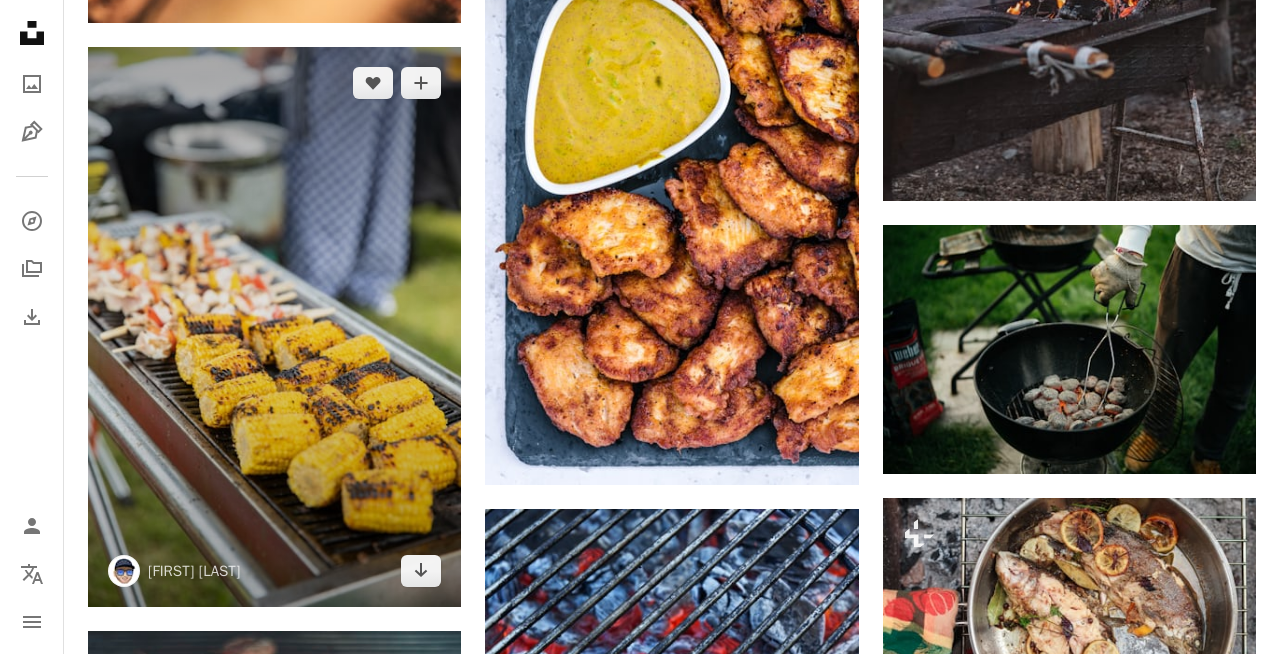 click at bounding box center [274, 327] 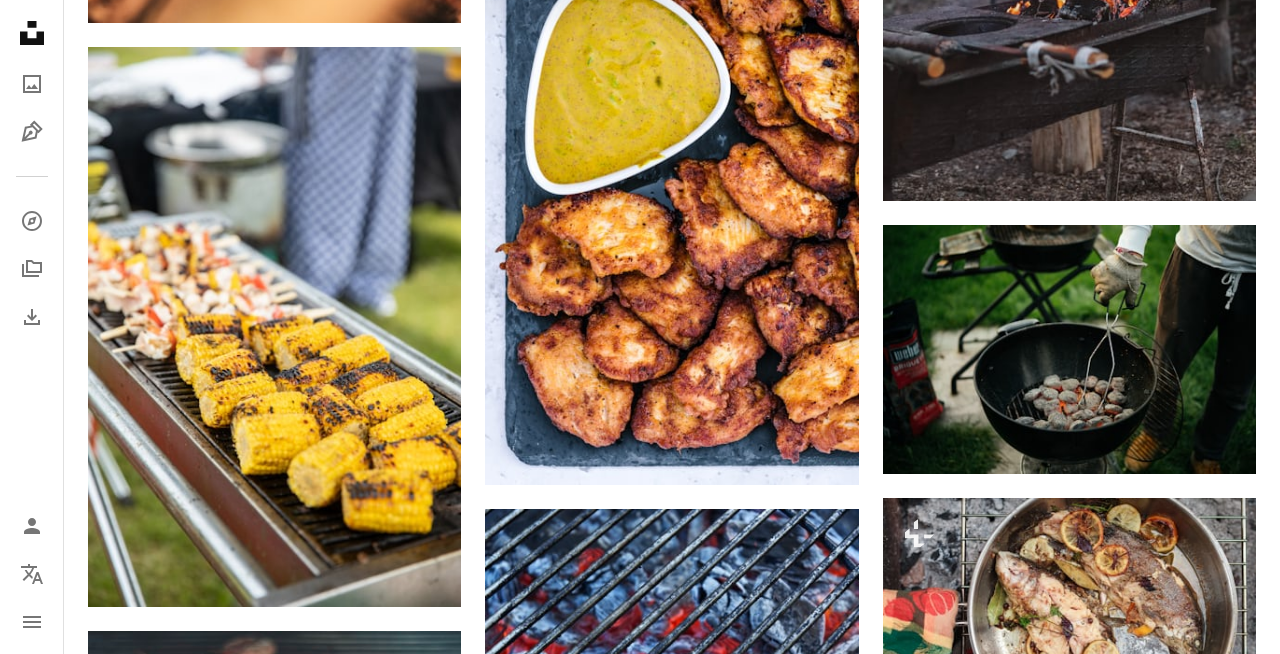 click on "Plus sign for Unsplash+ A heart A plus sign Getty Images For  Unsplash+ A lock Download A heart A plus sign [FIRST] [LAST] Available for hire A checkmark inside of a circle Arrow pointing down A heart A plus sign Z Grills Australia Arrow pointing down Plus sign for Unsplash+ A heart A plus sign [FIRST] [LAST] For  Unsplash+ A lock Download Plus sign for Unsplash+ A heart A plus sign [FIRST] [LAST] For  Unsplash+ A lock Download Plus sign for Unsplash+ A heart A plus sign [FIRST] [LAST] For  Unsplash+ A lock Download A heart A plus sign [FIRST] [LAST] Arrow pointing down A heart A plus sign [FIRST] [LAST] Arrow pointing down A heart A plus sign [FIRST] [LAST] Arrow pointing down A heart A plus sign [FIRST] Available for hire A checkmark inside of a circle Arrow pointing down –– ––– –––  –– ––– –  ––– –––  ––––  –   – –– –––  – – ––– –– –– –––– –– On-brand and on budget images for your next campaign For" at bounding box center (274, -18957) 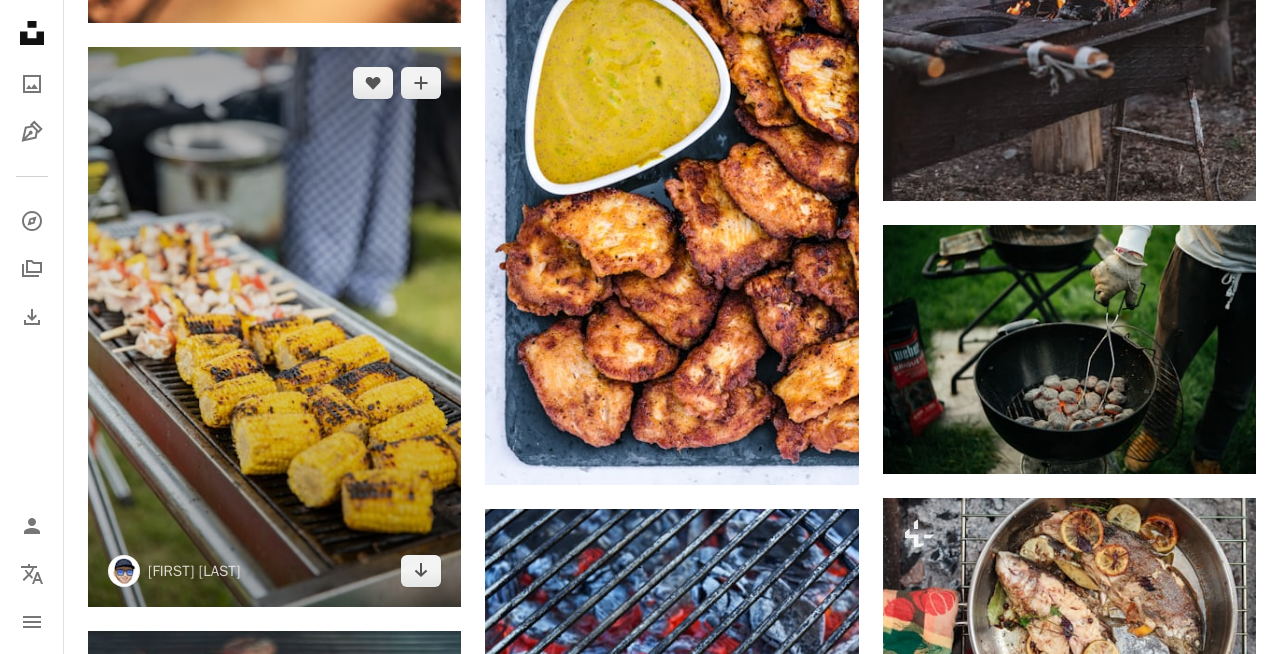 click at bounding box center (274, 327) 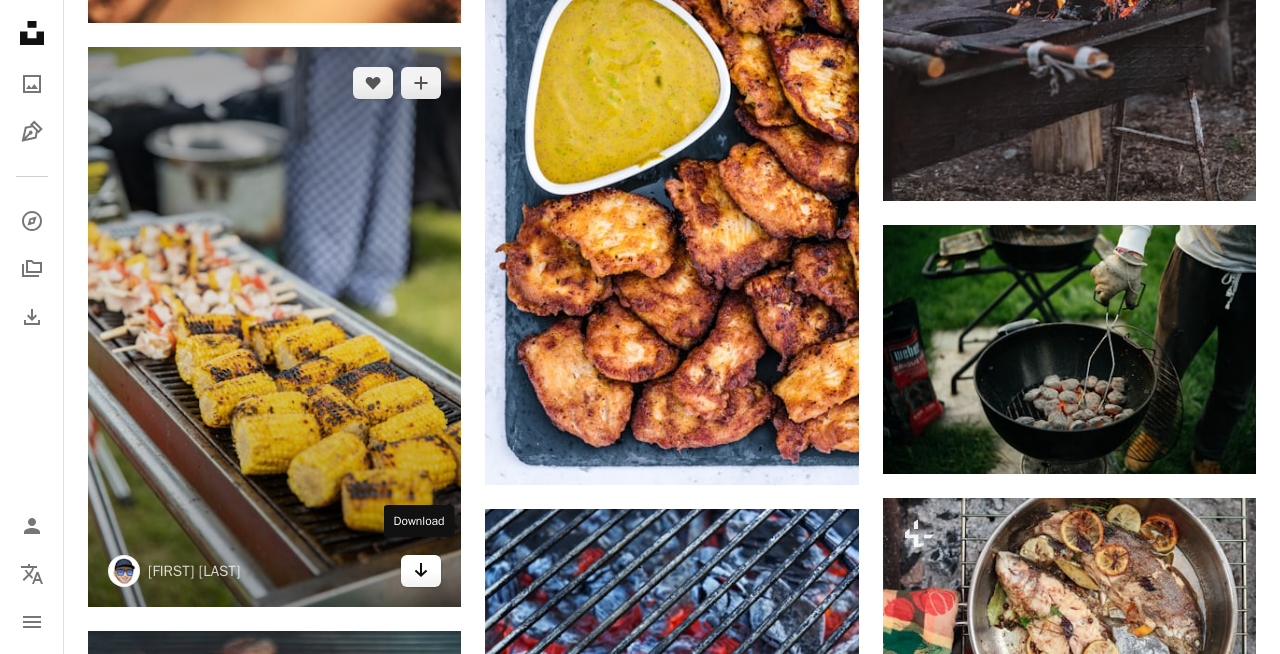 click on "Arrow pointing down" 